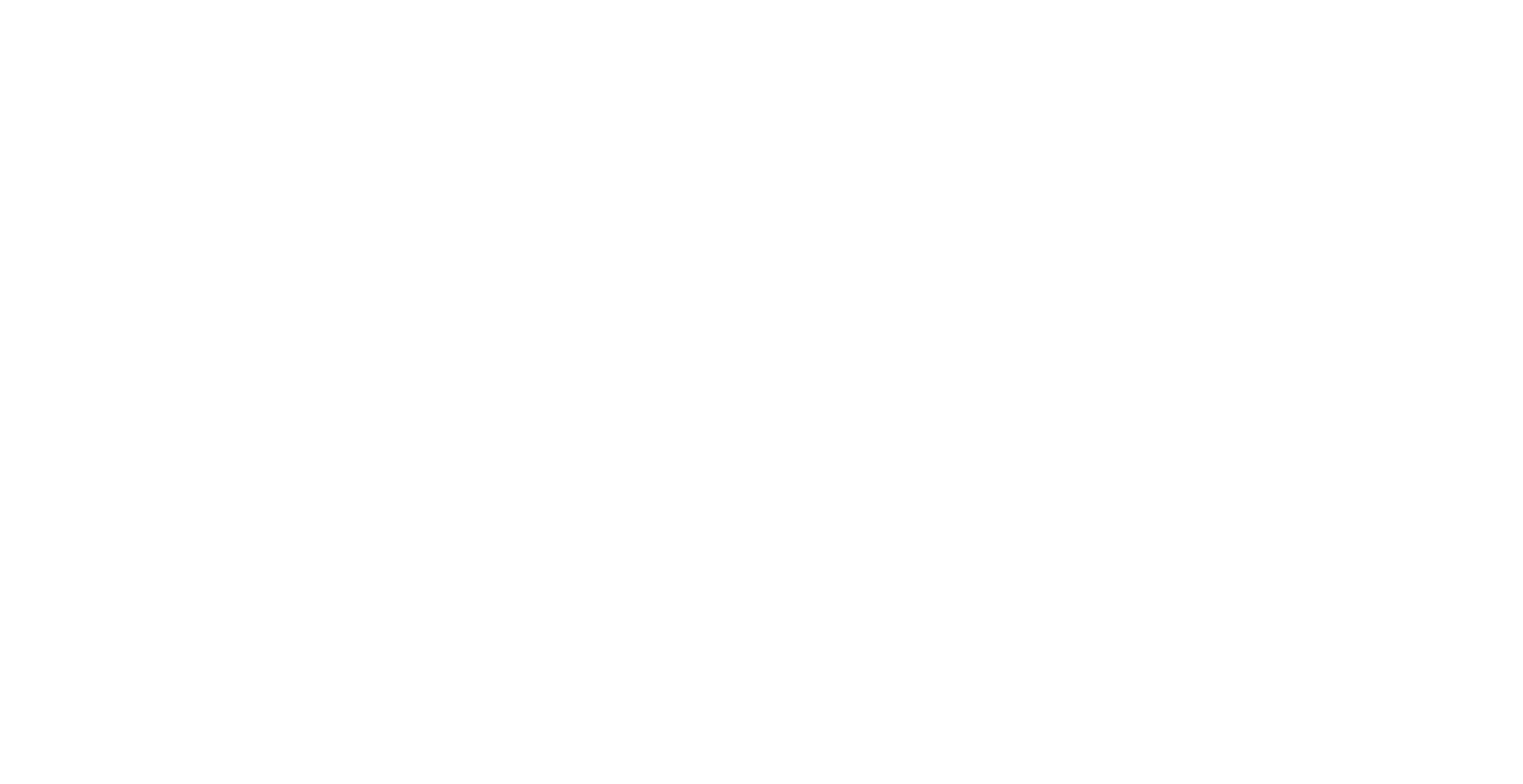 scroll, scrollTop: 0, scrollLeft: 0, axis: both 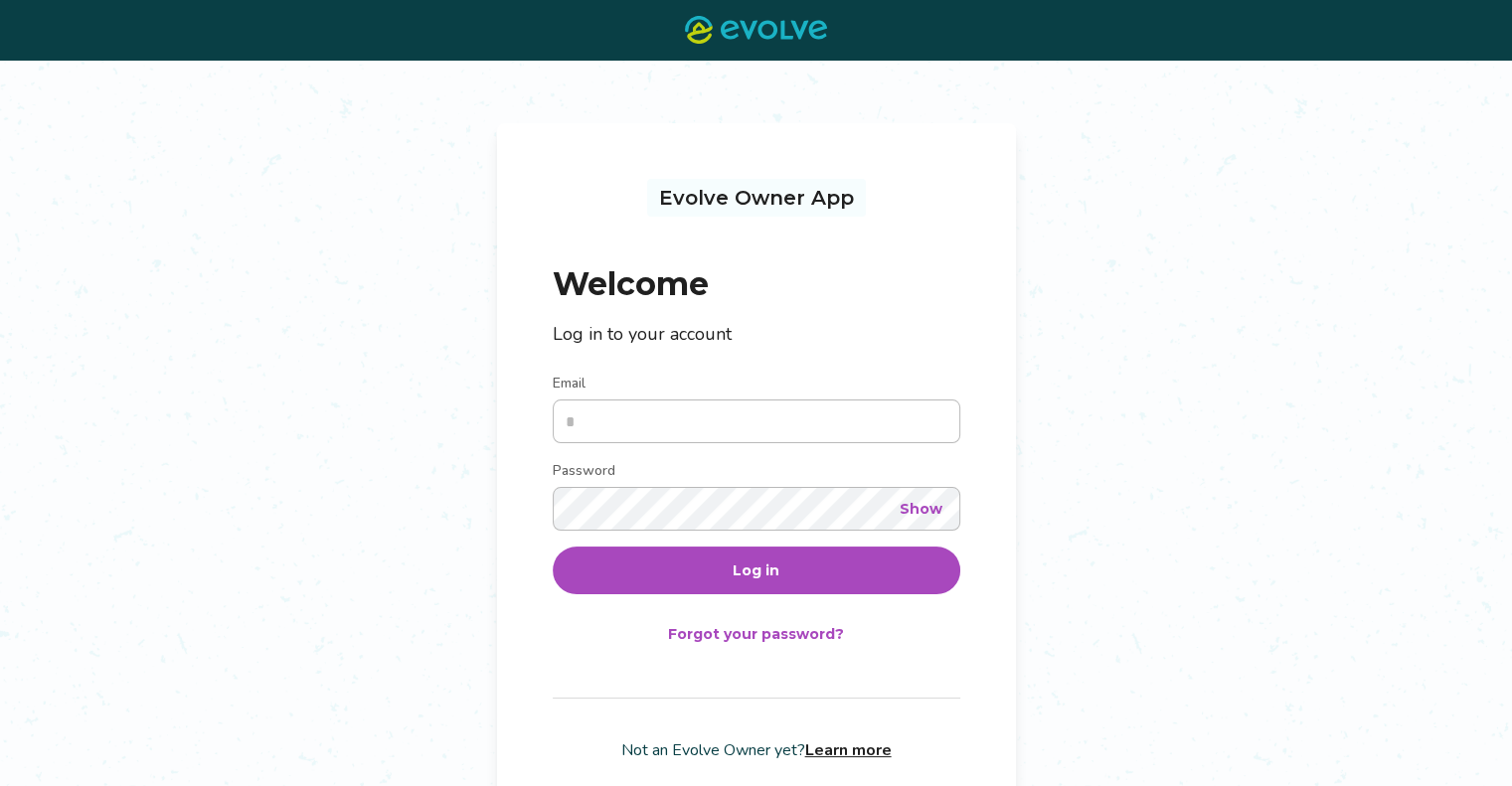 type on "**********" 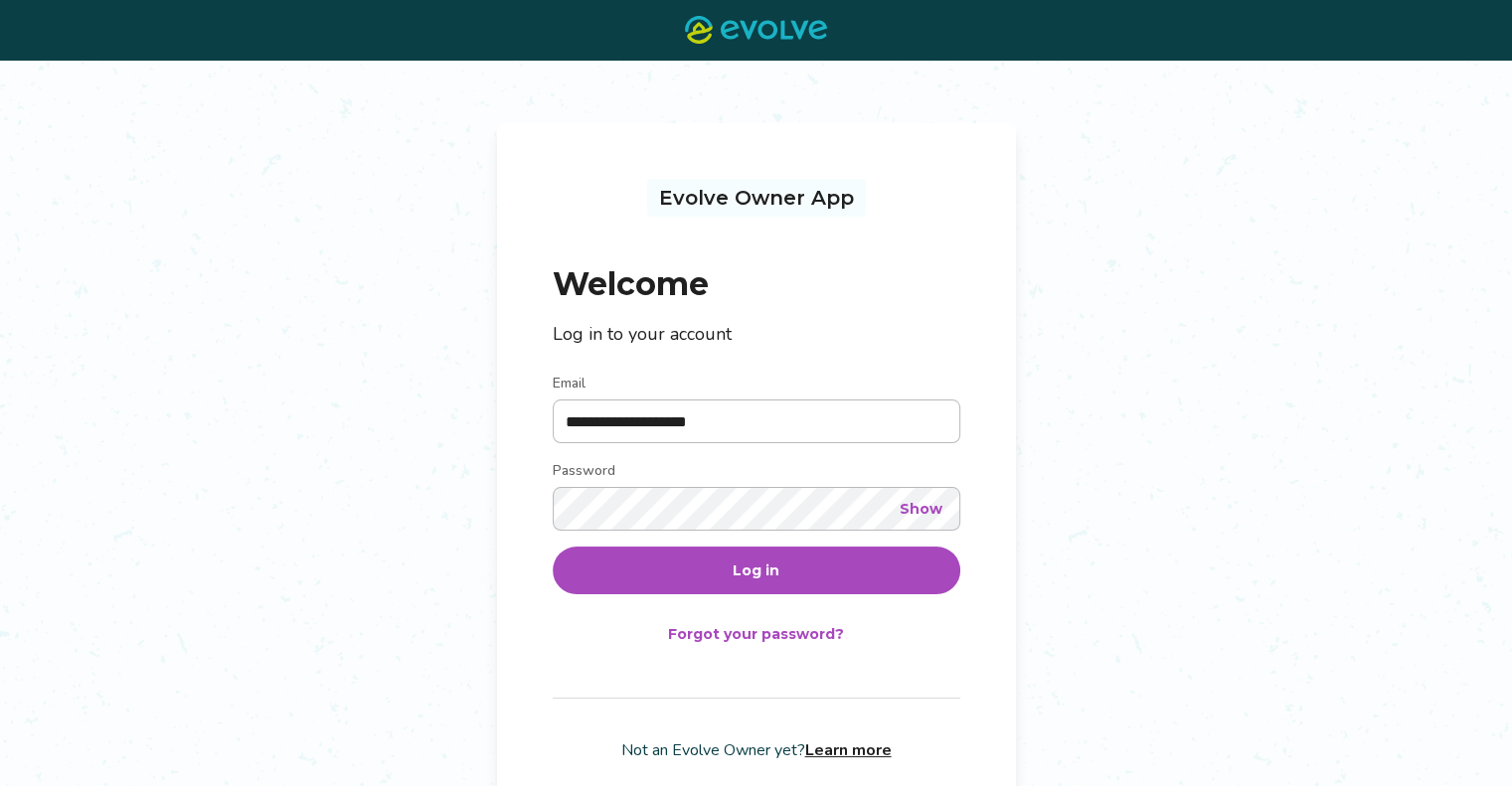click on "Log in" at bounding box center (756, 570) 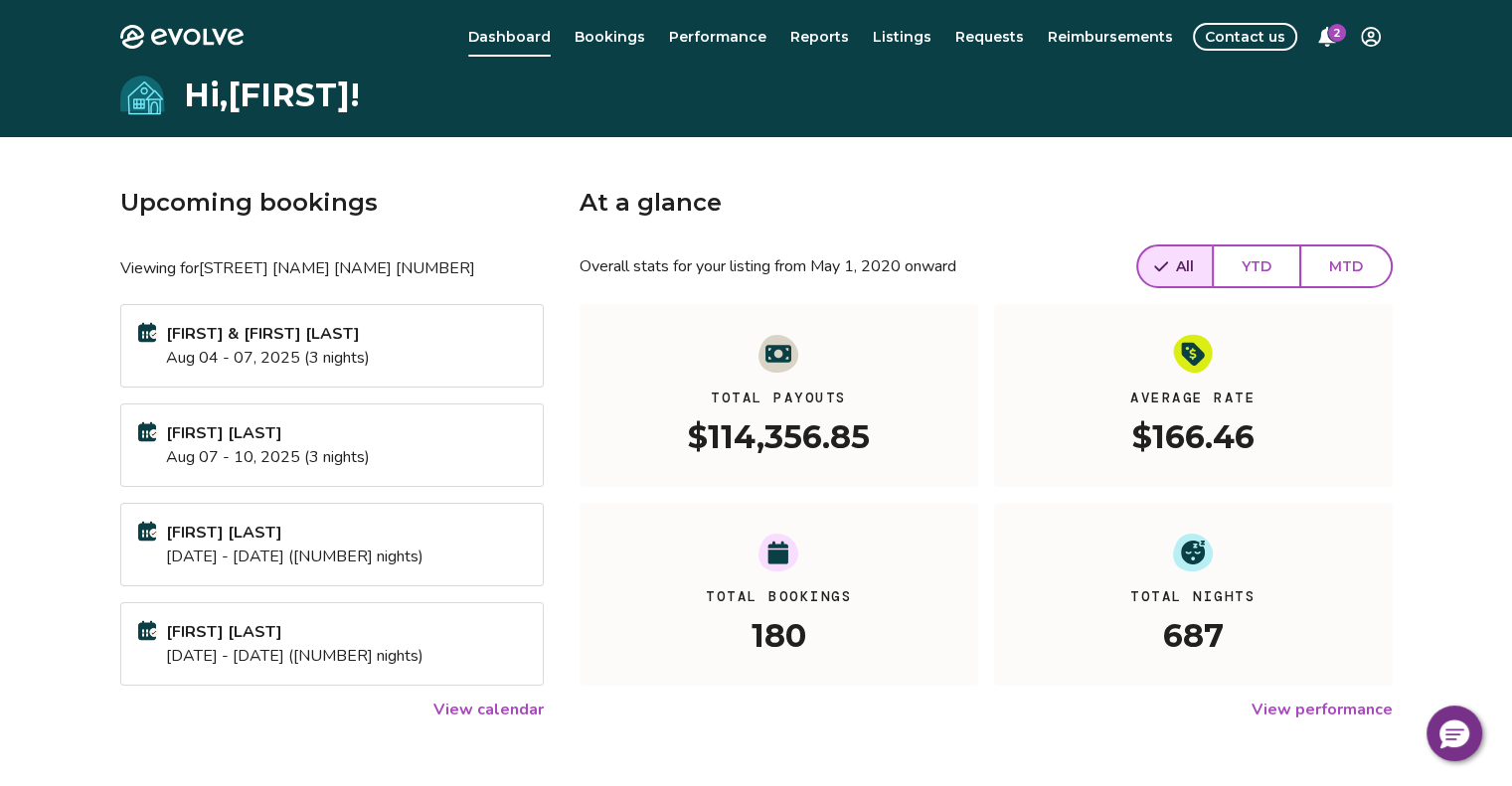 click on "View calendar" at bounding box center [488, 709] 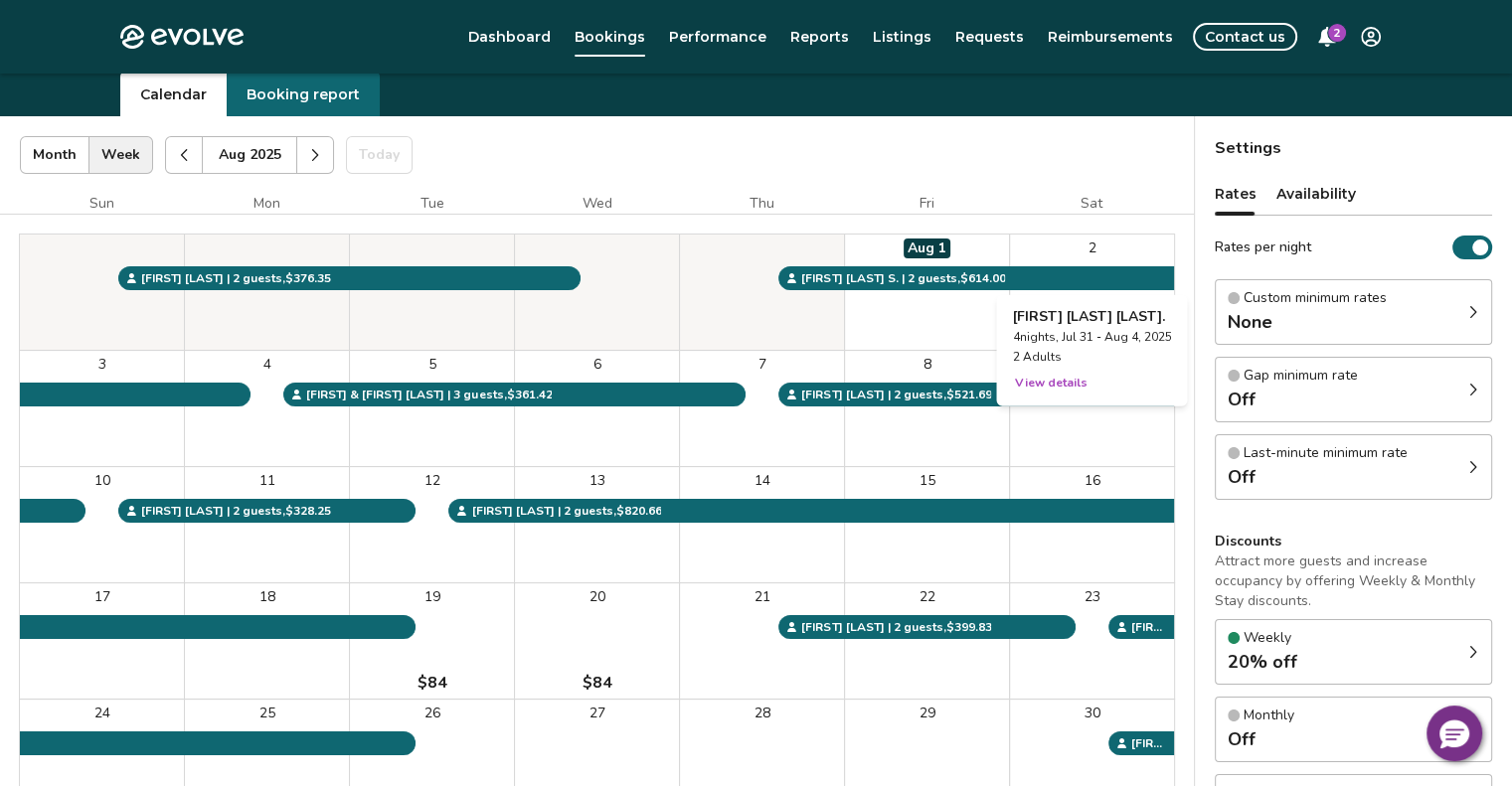 scroll, scrollTop: 99, scrollLeft: 0, axis: vertical 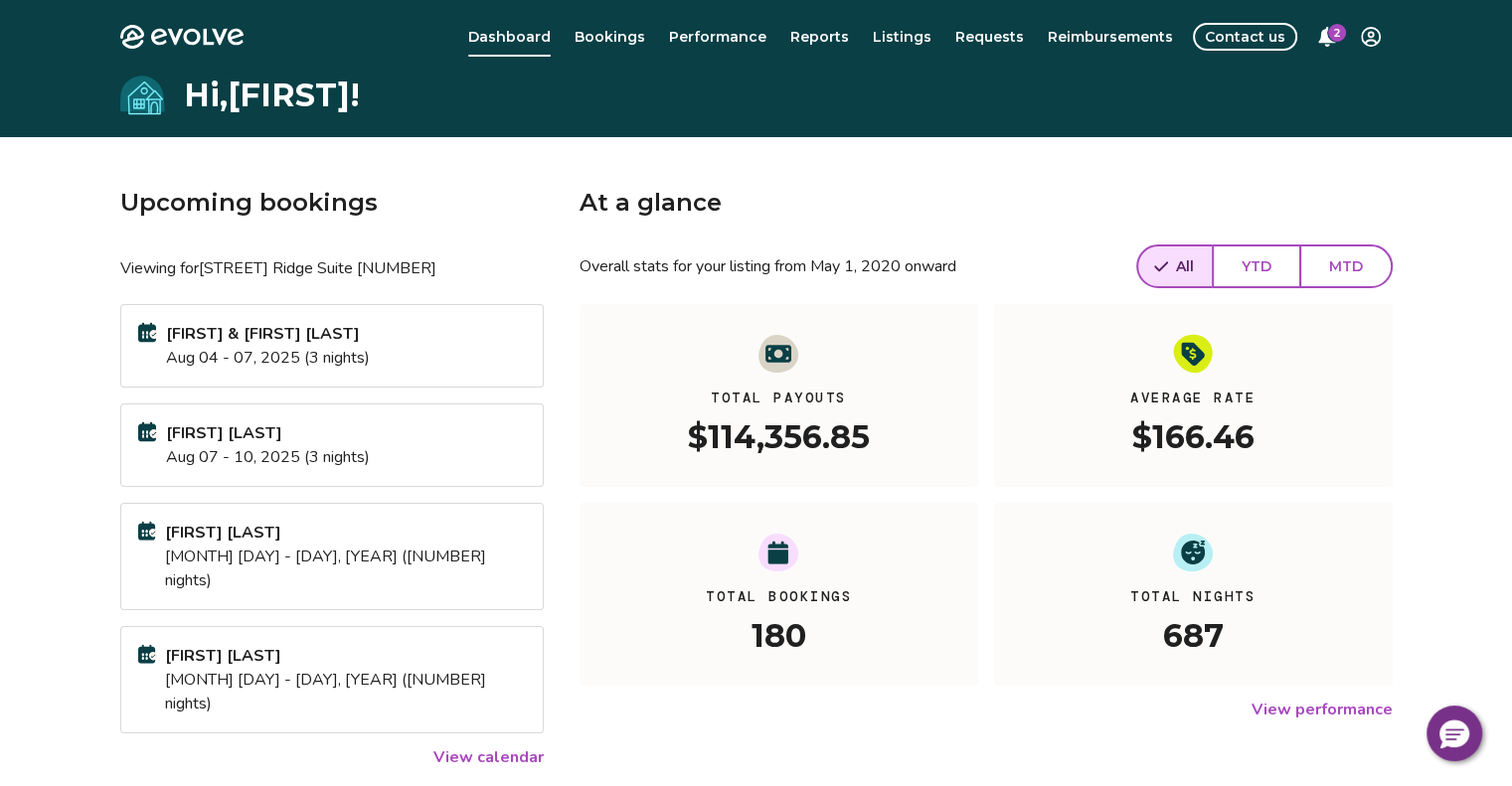 click on "2" at bounding box center [1337, 33] 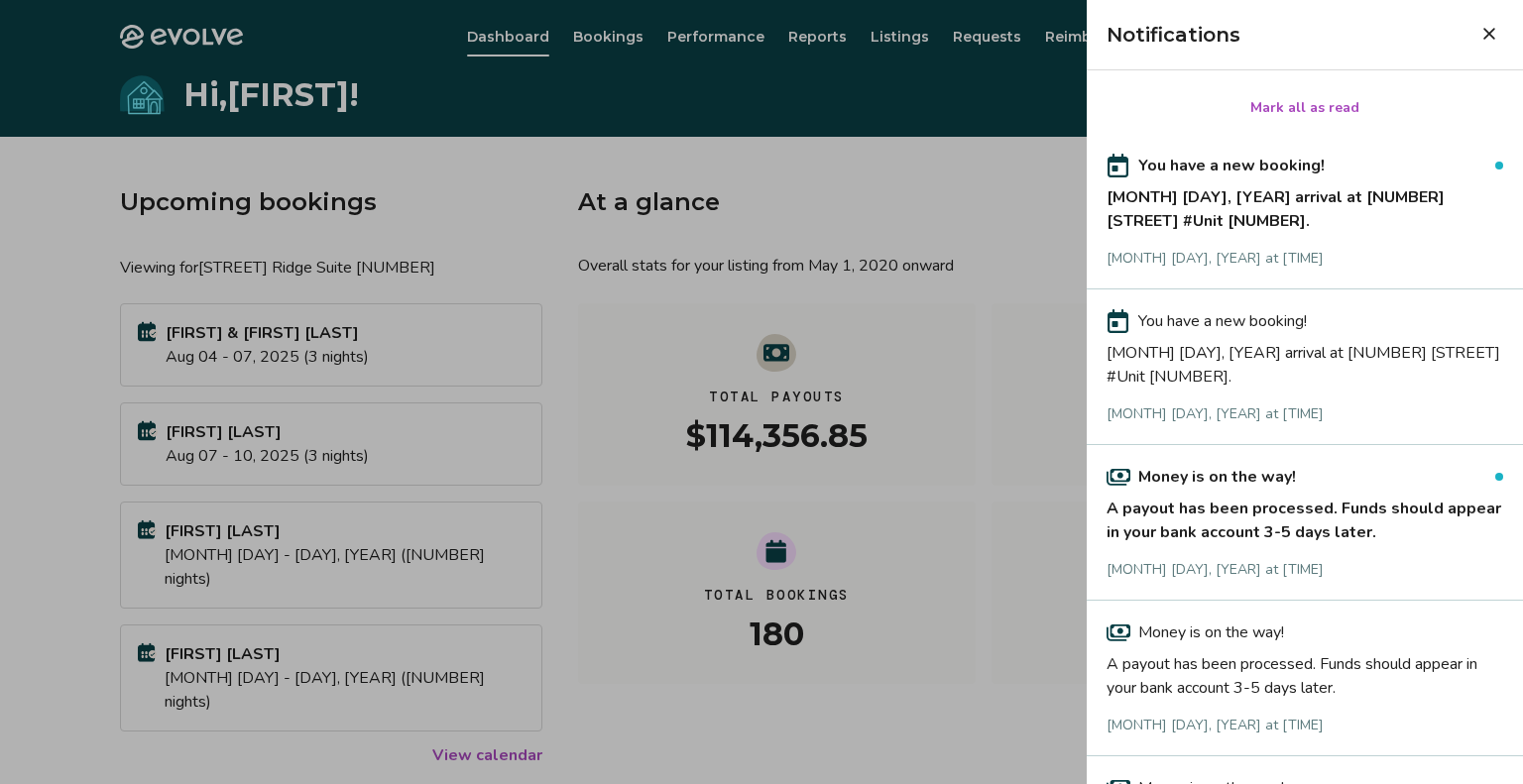click on "[MONTH] [DAY], [YEAR] arrival at [NUMBER] [STREET] #Unit [NUMBER]." at bounding box center [1305, 205] 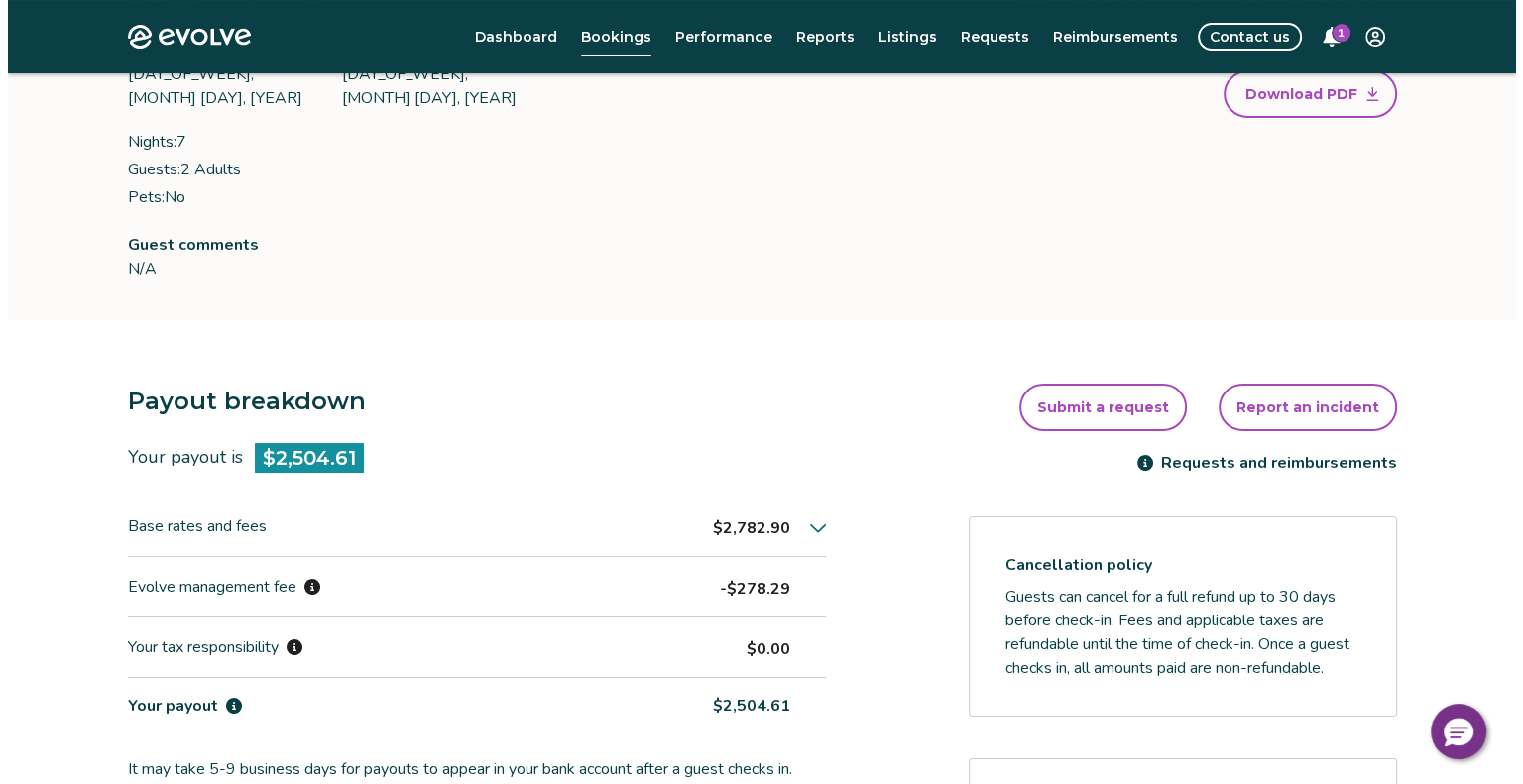 scroll, scrollTop: 99, scrollLeft: 0, axis: vertical 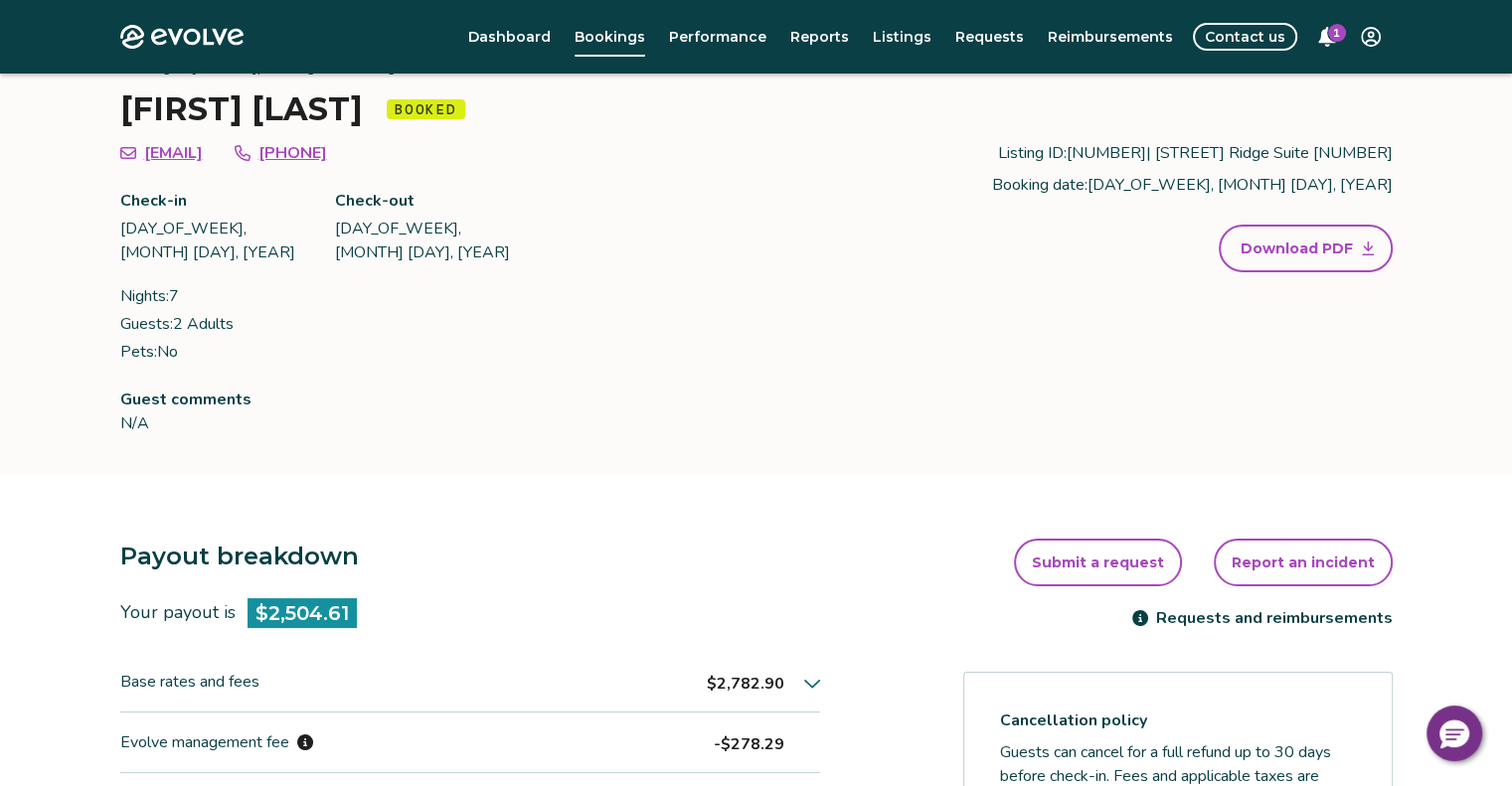 click on "1" at bounding box center (1337, 33) 